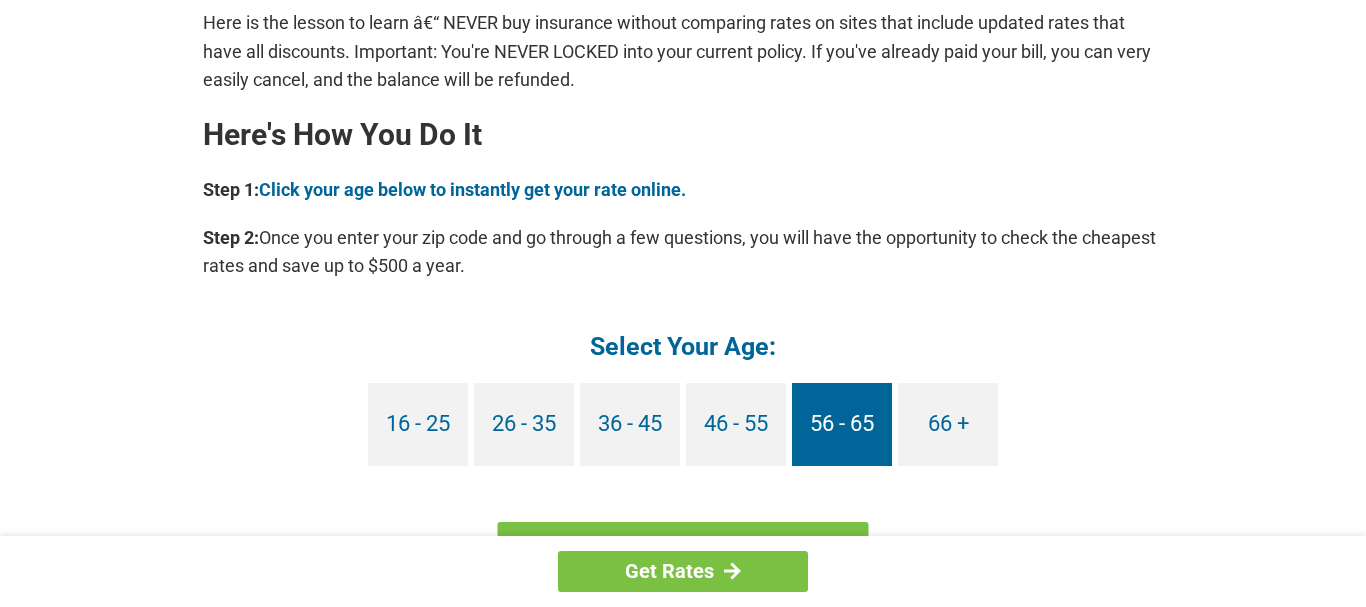 scroll, scrollTop: 1836, scrollLeft: 0, axis: vertical 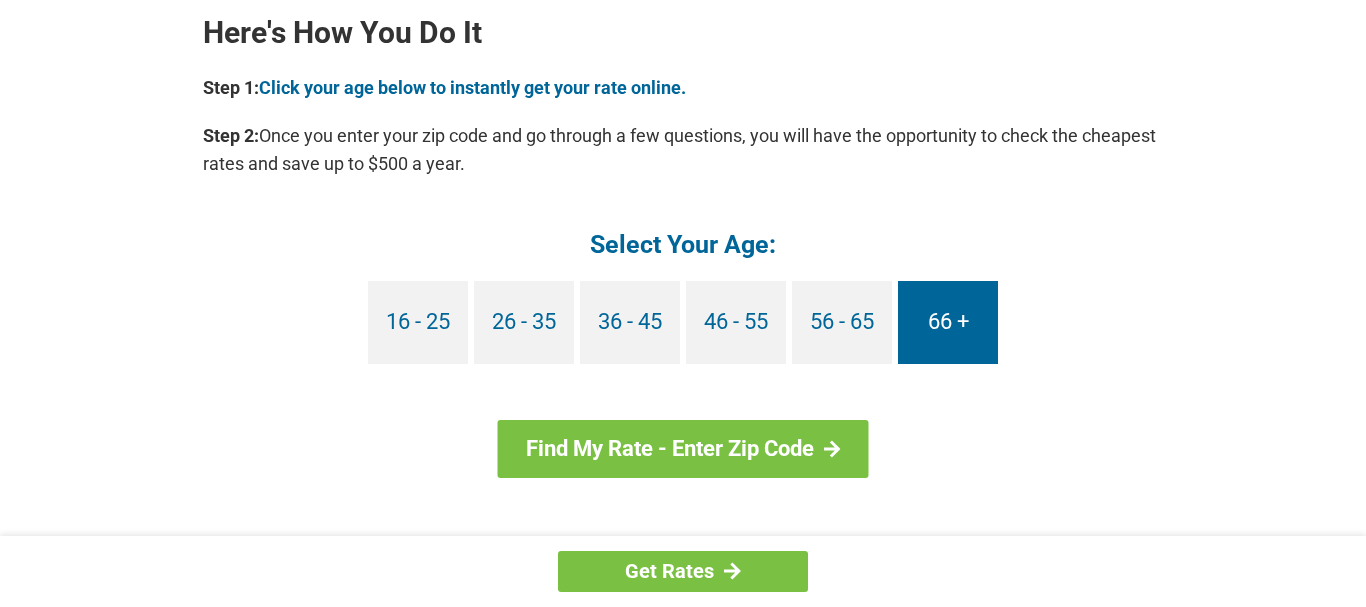 click on "66 +" at bounding box center (948, 322) 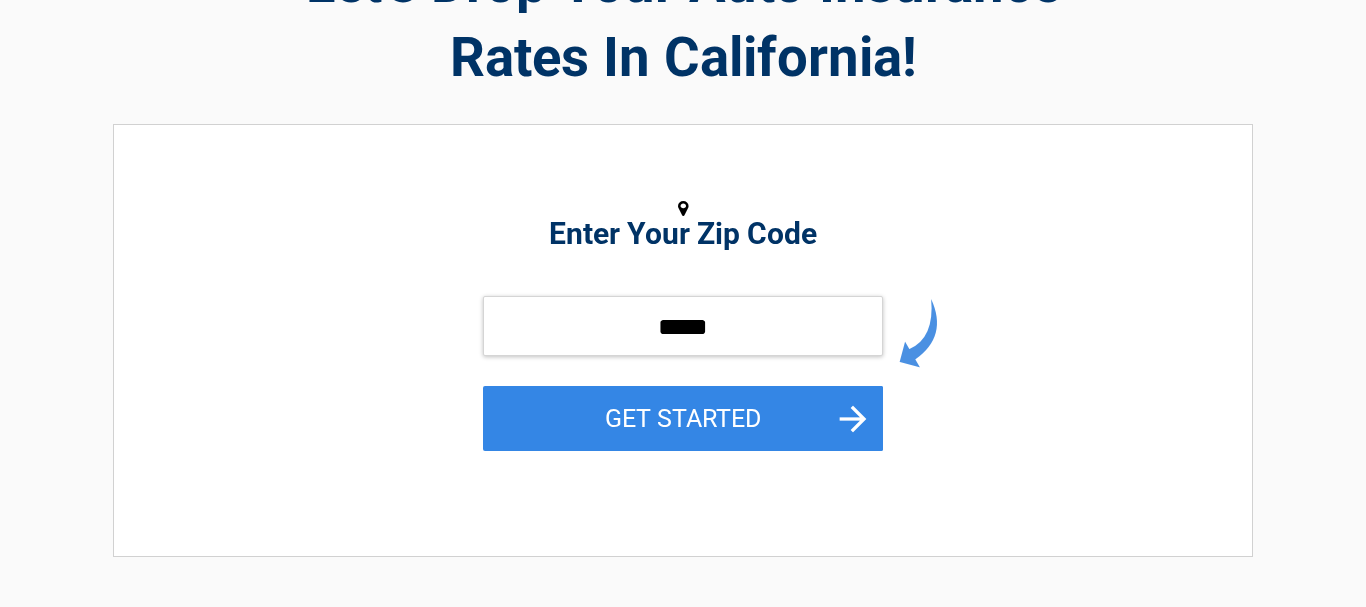 scroll, scrollTop: 204, scrollLeft: 0, axis: vertical 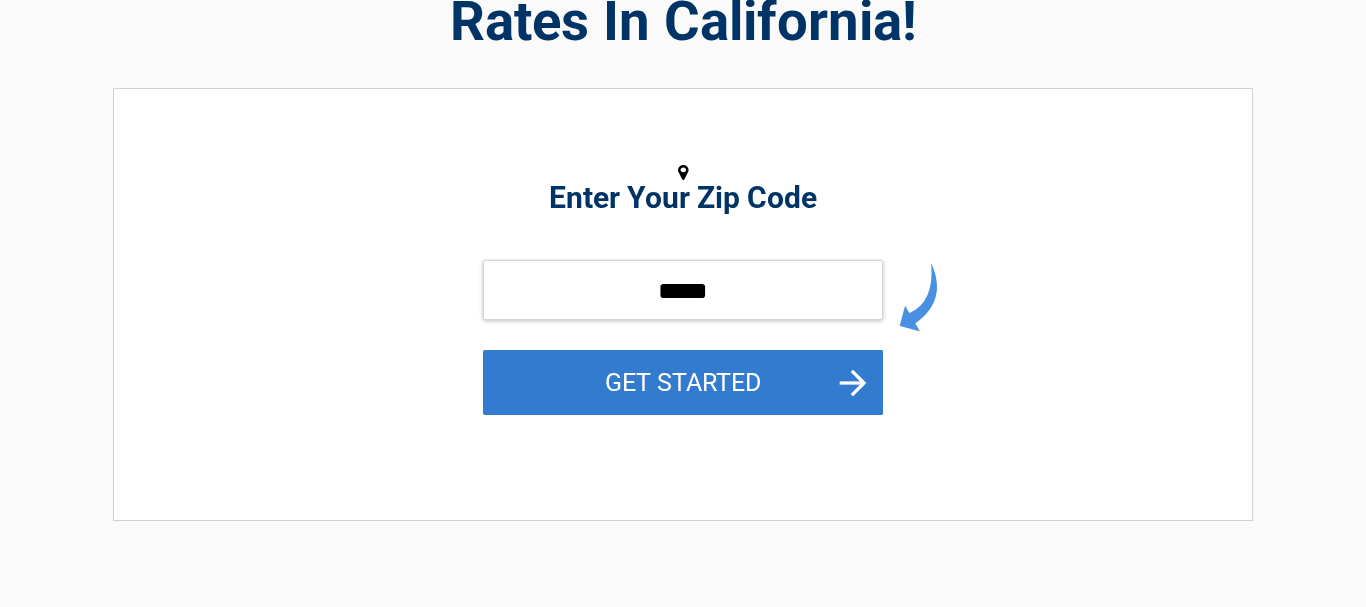 type on "*****" 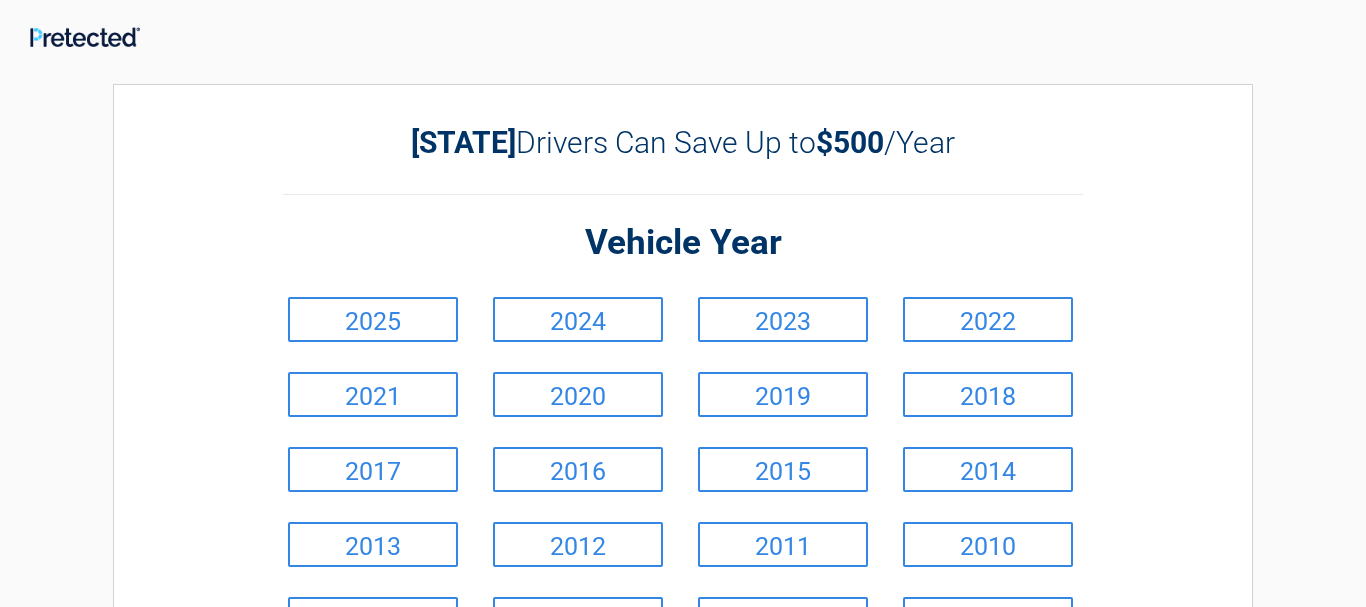 scroll, scrollTop: 204, scrollLeft: 0, axis: vertical 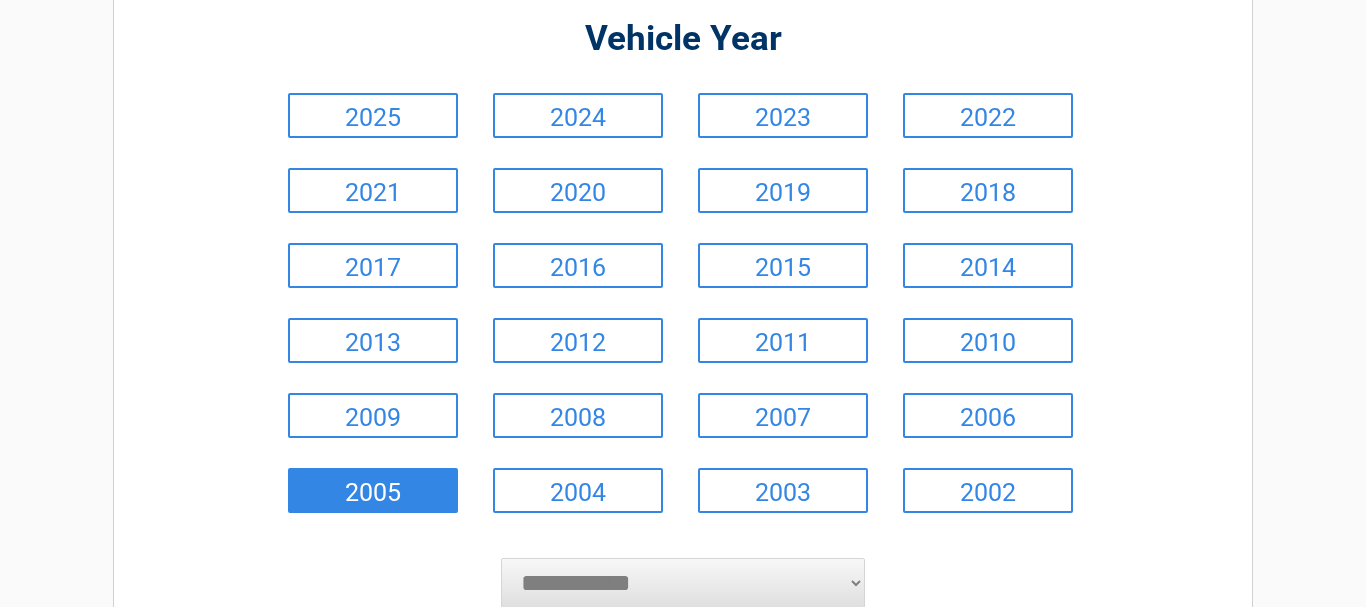 click on "2005" at bounding box center [373, 490] 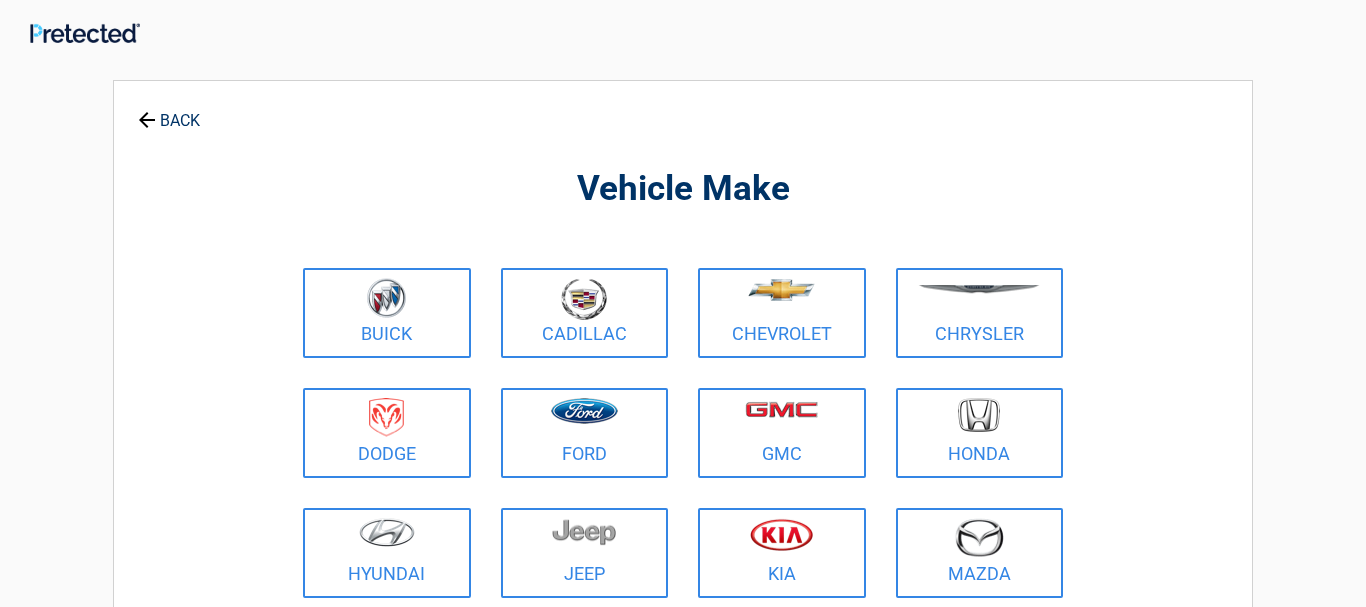 scroll, scrollTop: 0, scrollLeft: 0, axis: both 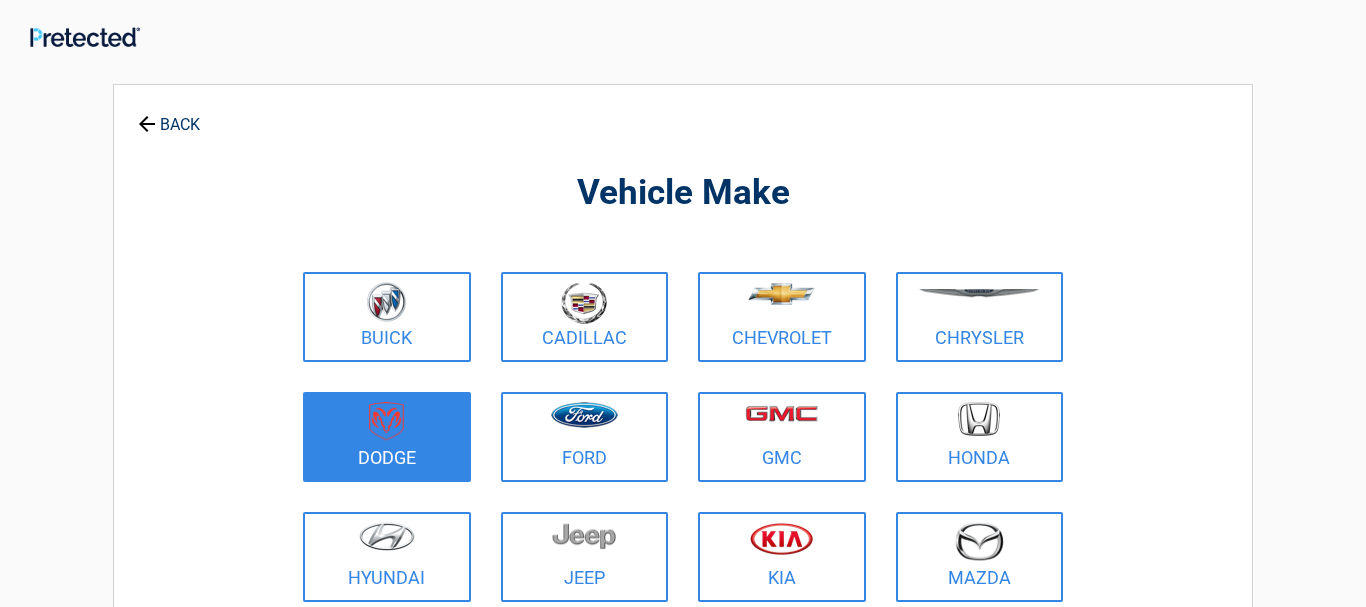 click on "Dodge" at bounding box center [387, 437] 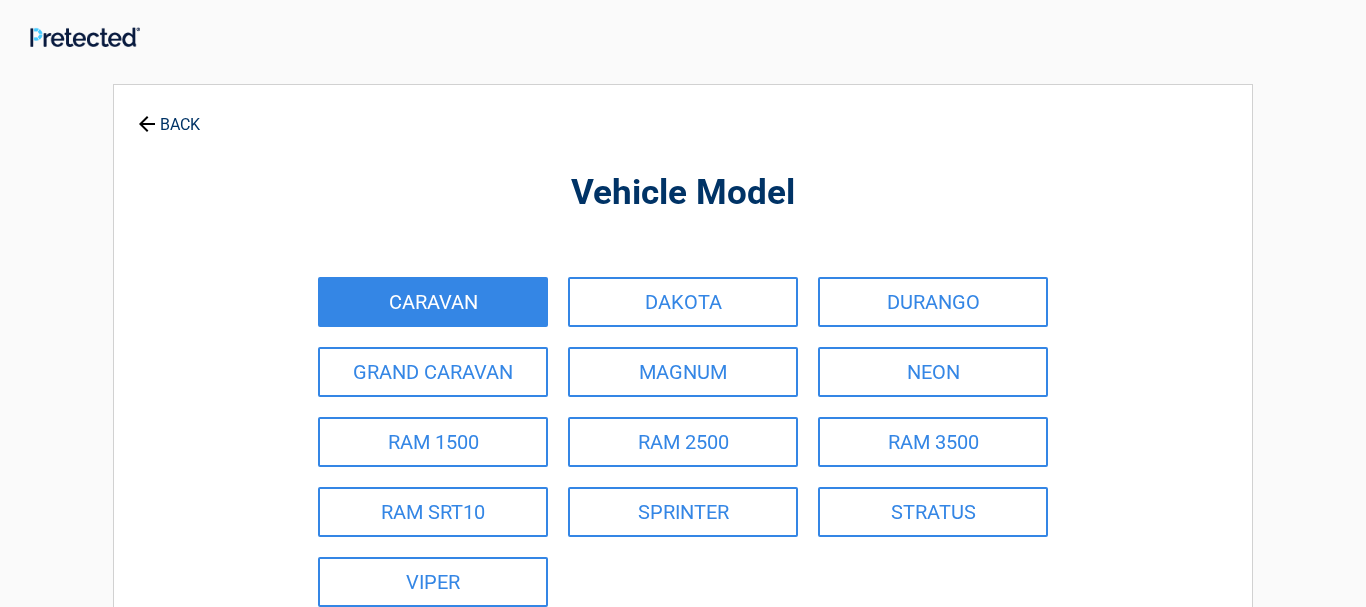click on "CARAVAN" at bounding box center [433, 302] 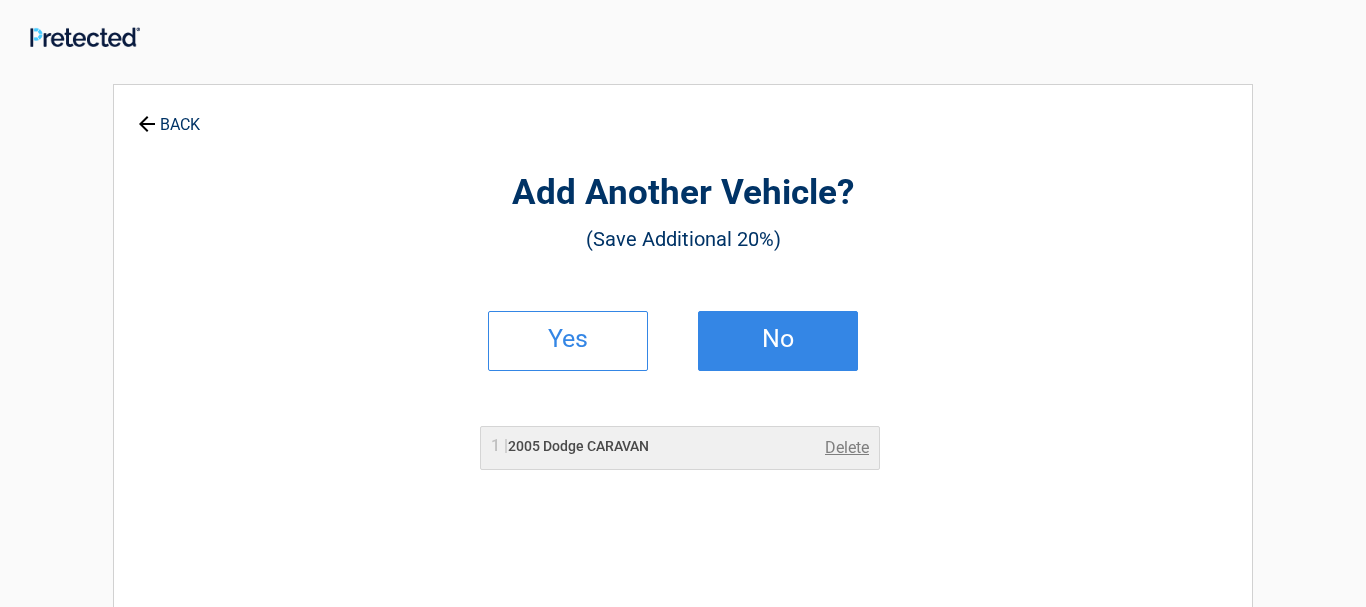 click on "No" at bounding box center (778, 339) 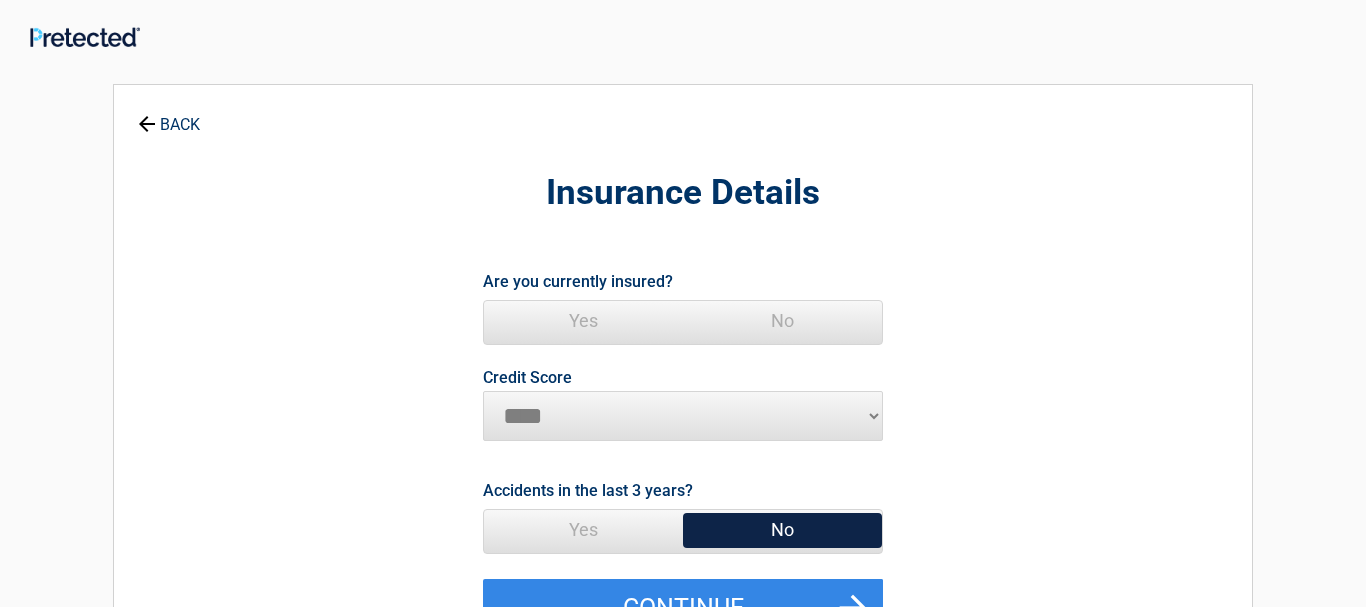 click on "Yes" at bounding box center (583, 321) 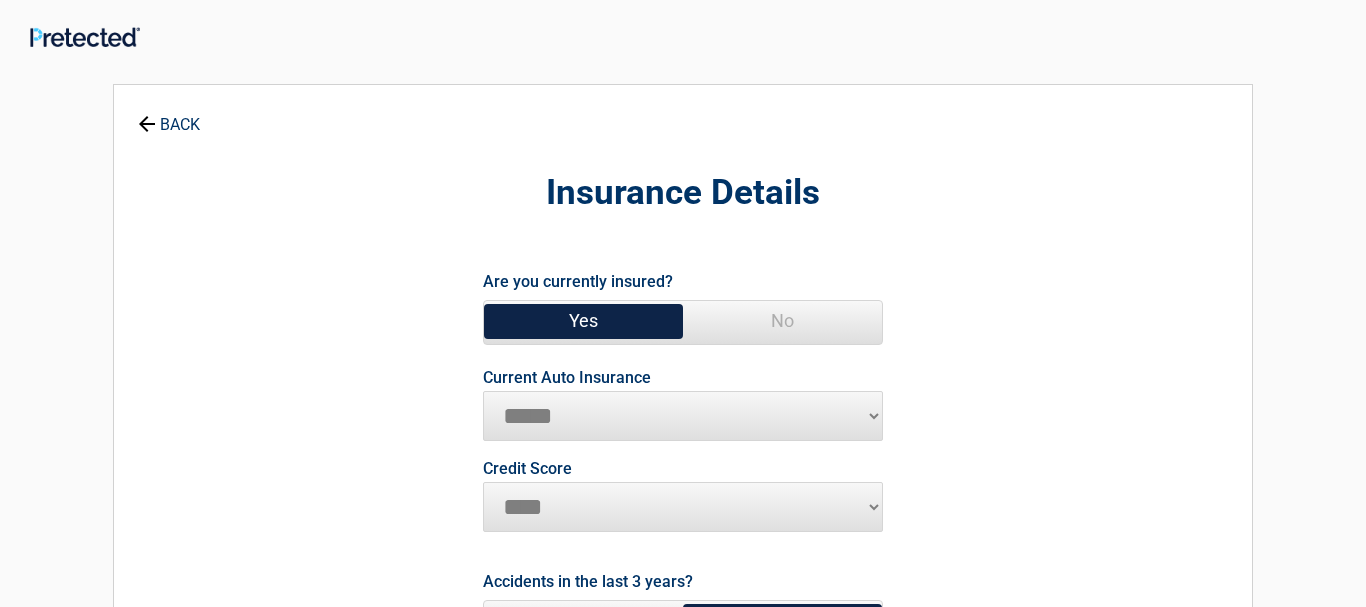 click on "**********" at bounding box center [683, 416] 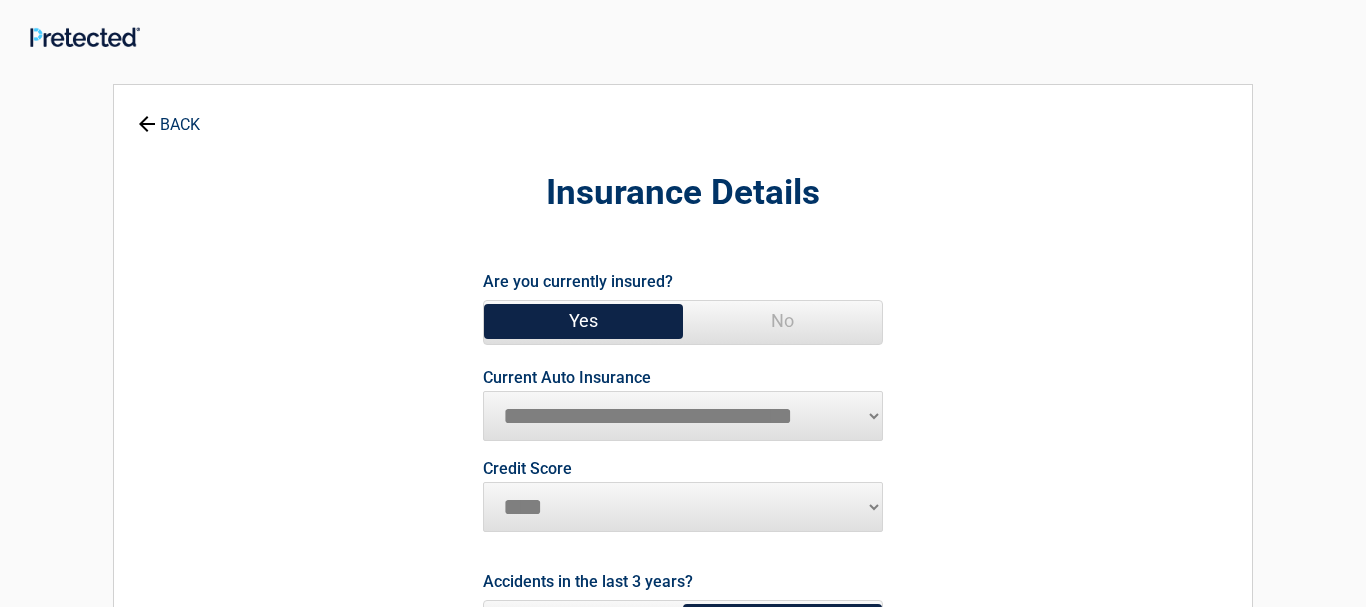 click on "**********" at bounding box center (0, 0) 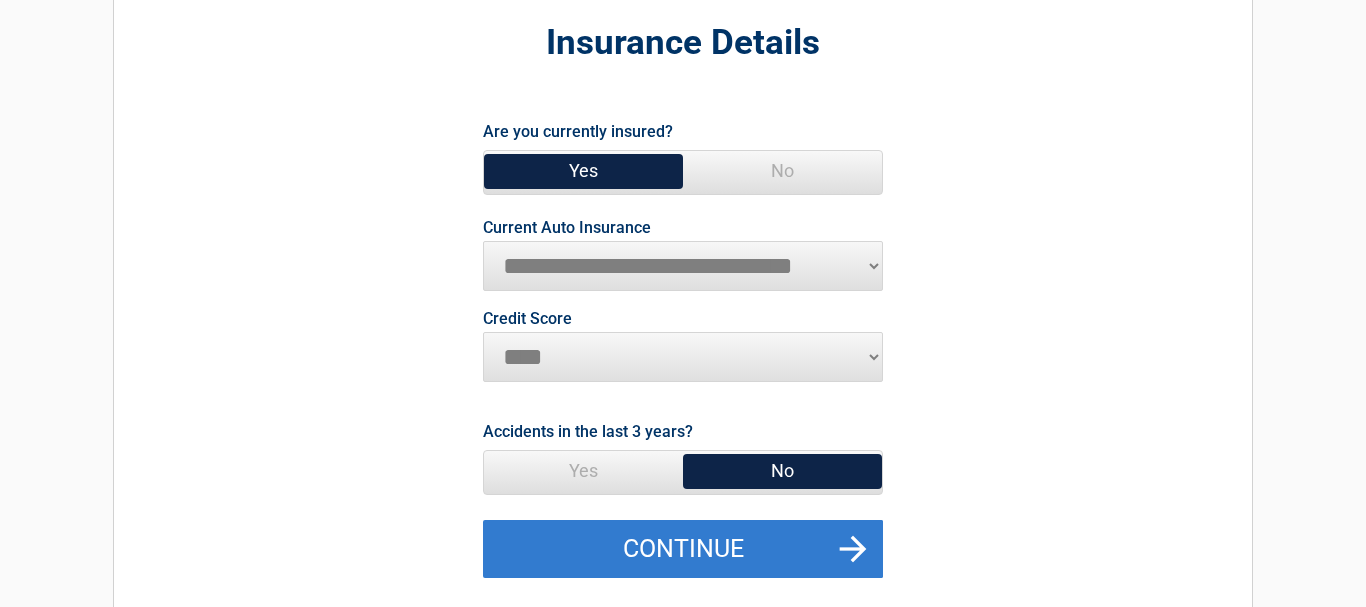 scroll, scrollTop: 204, scrollLeft: 0, axis: vertical 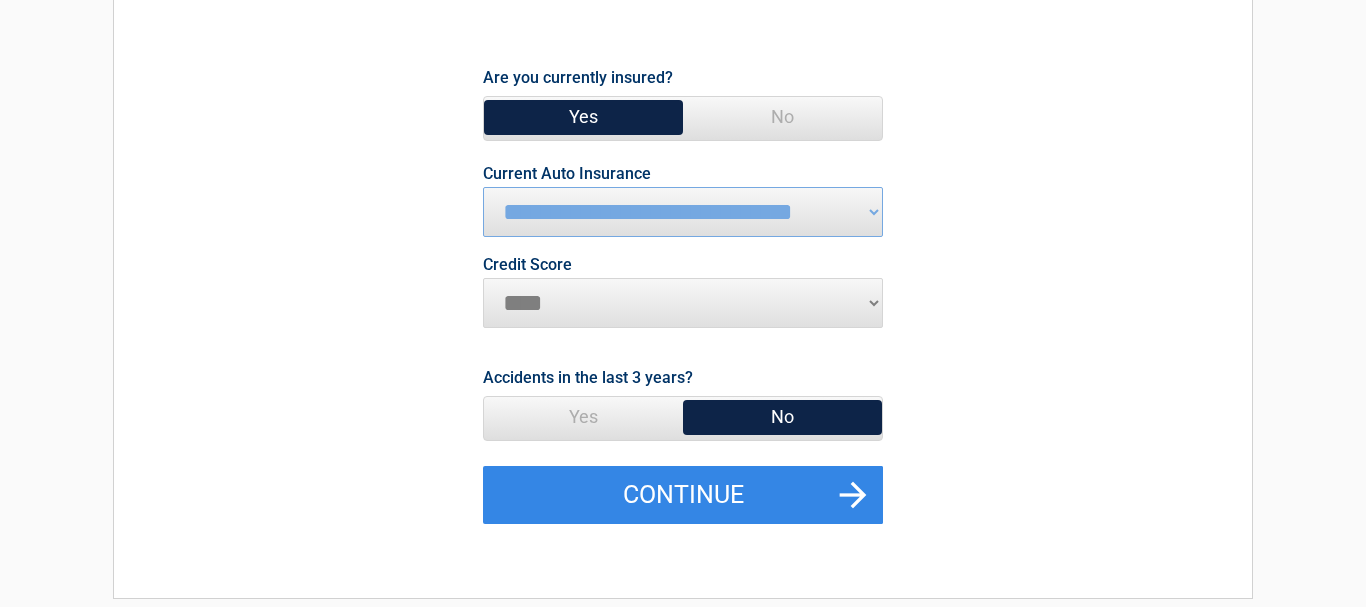 click on "No" at bounding box center (782, 417) 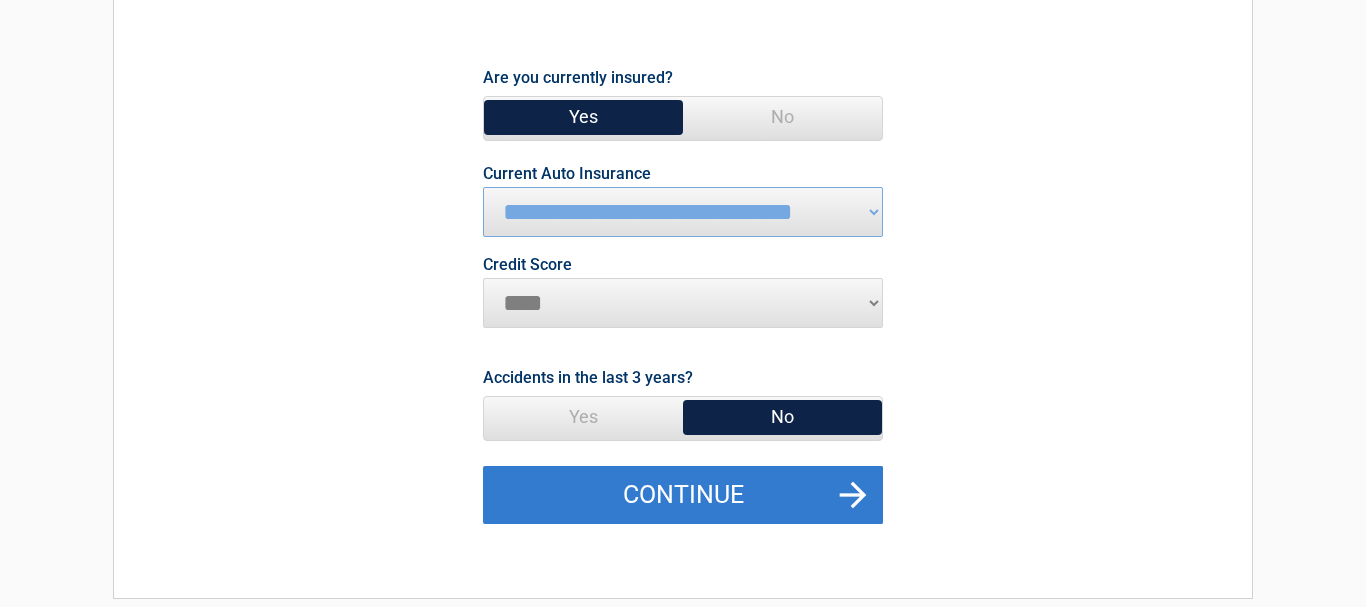 click on "Continue" at bounding box center [683, 495] 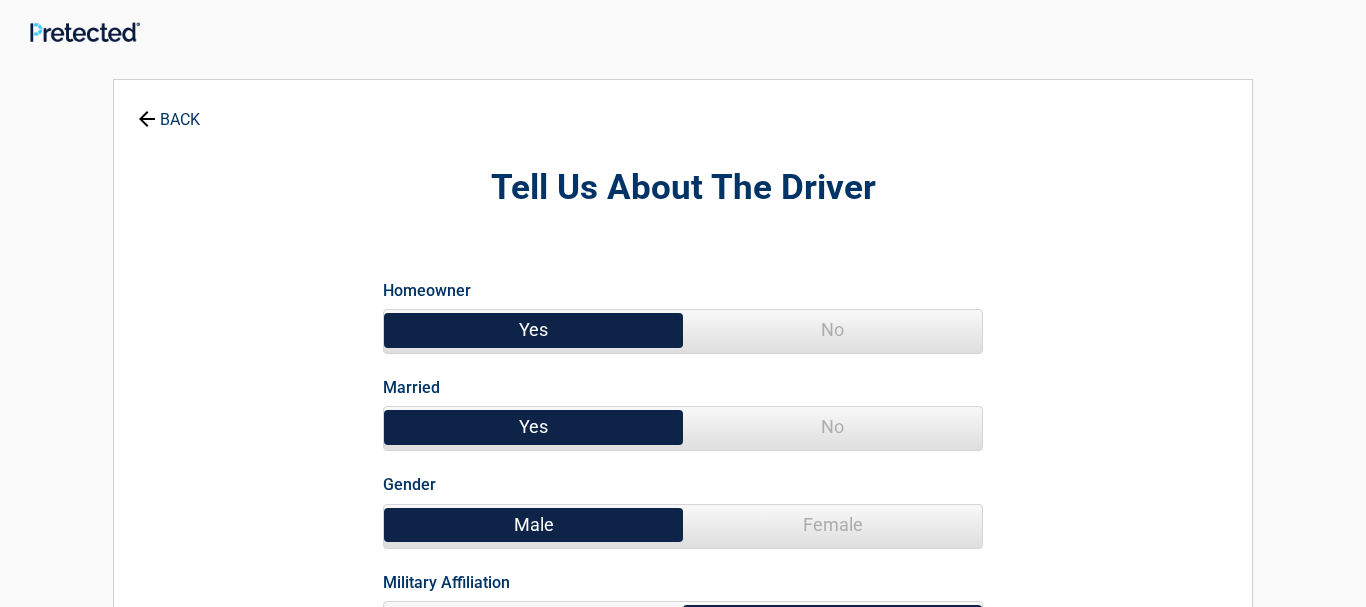 scroll, scrollTop: 0, scrollLeft: 0, axis: both 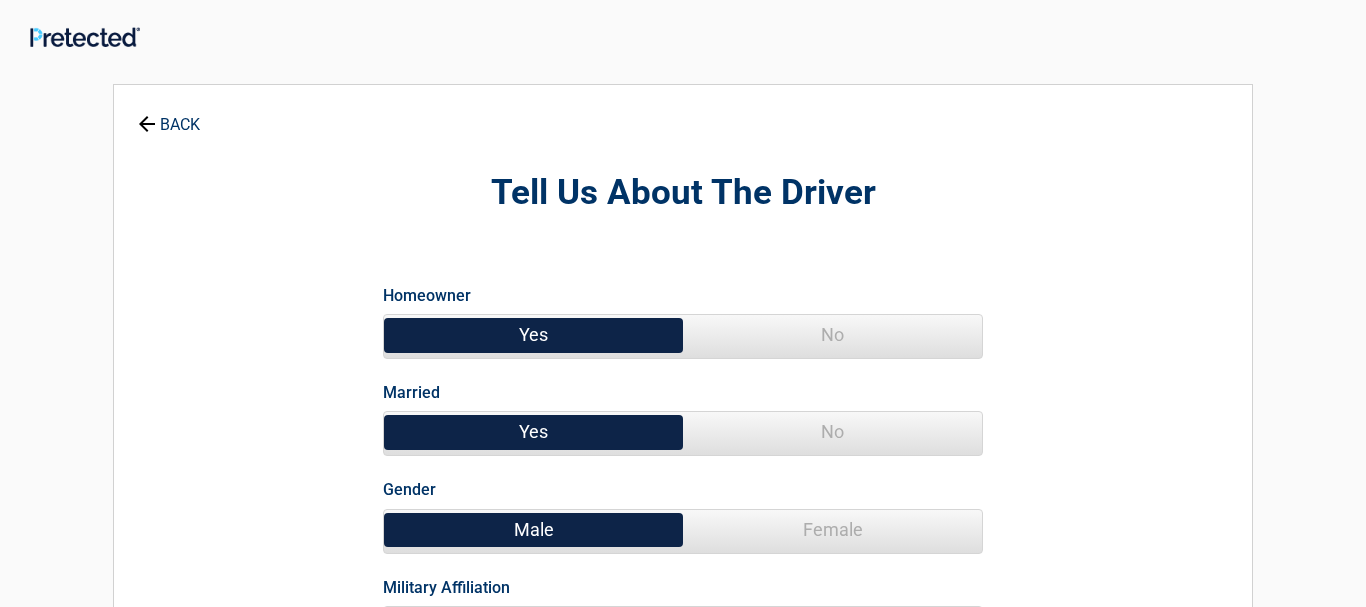 click on "No" at bounding box center (832, 432) 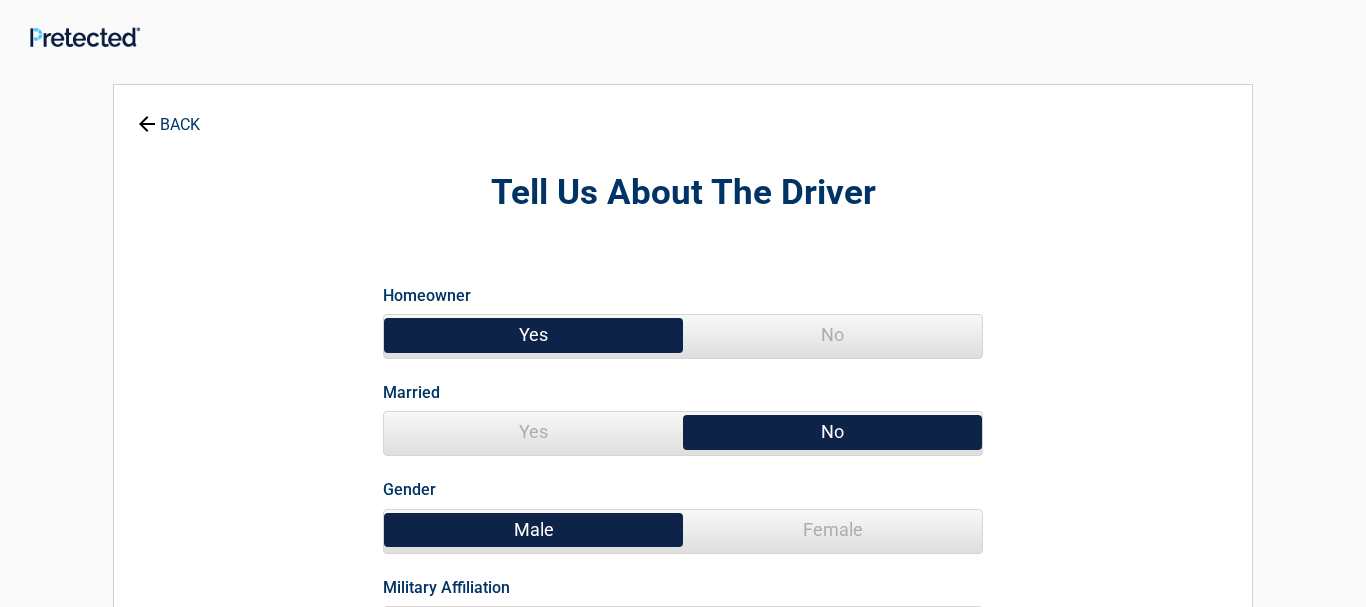 click on "Female" at bounding box center (832, 530) 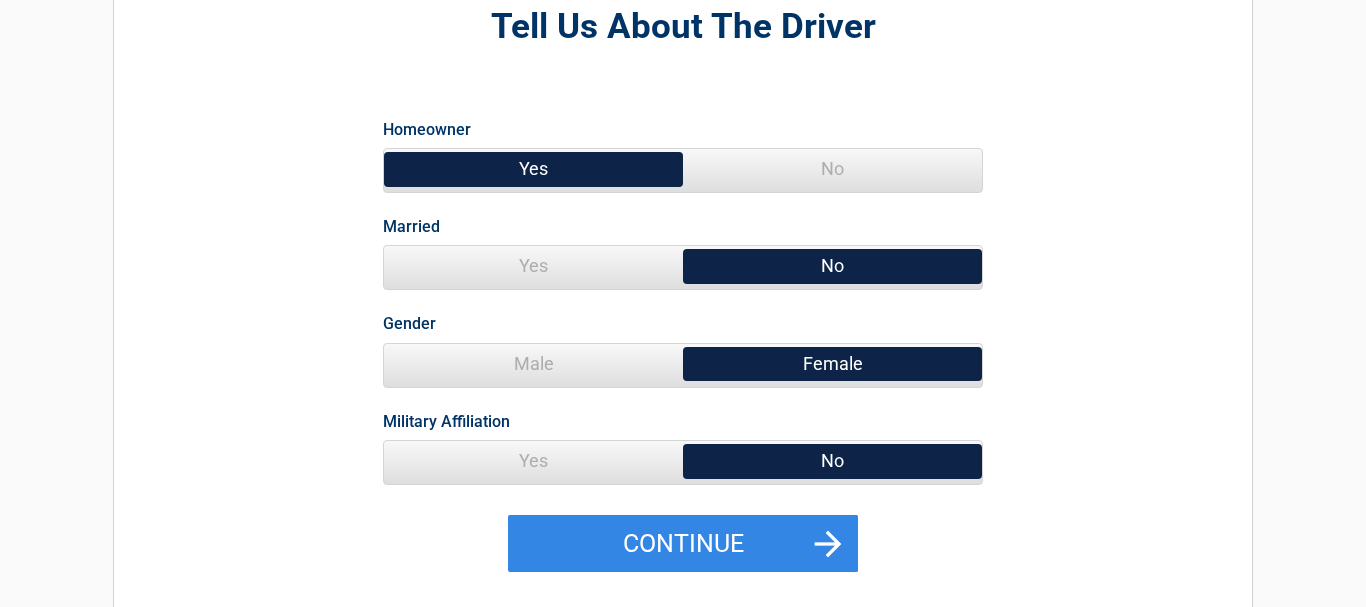 scroll, scrollTop: 204, scrollLeft: 0, axis: vertical 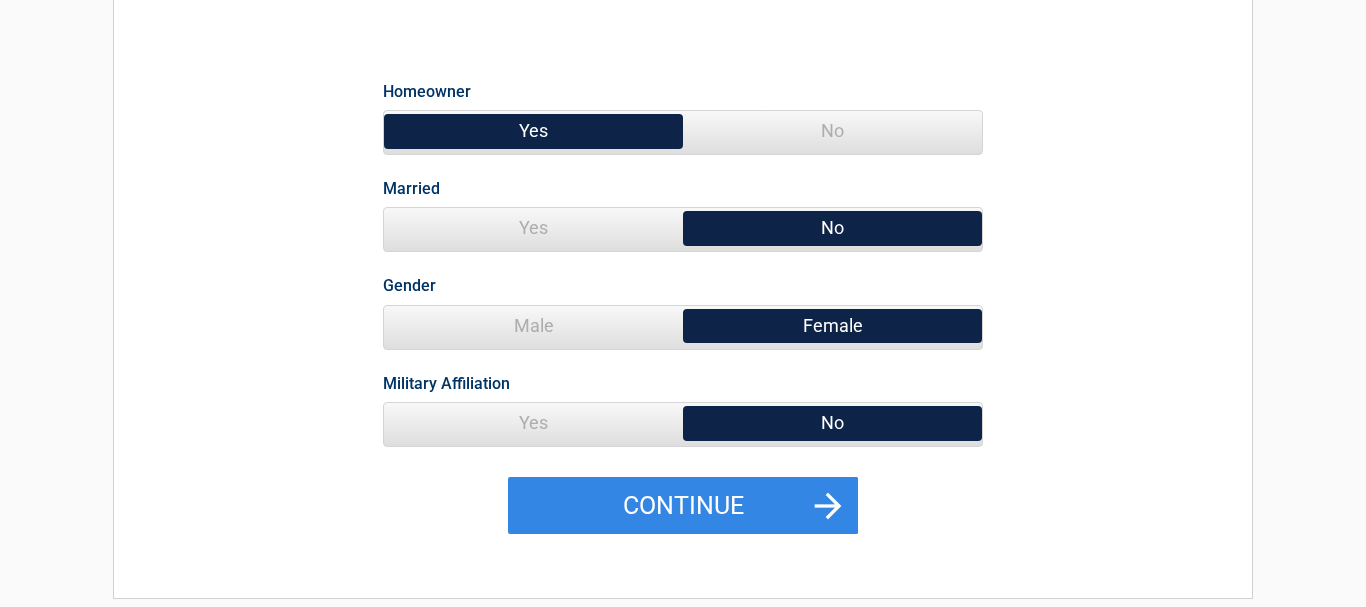 click on "No" at bounding box center [832, 423] 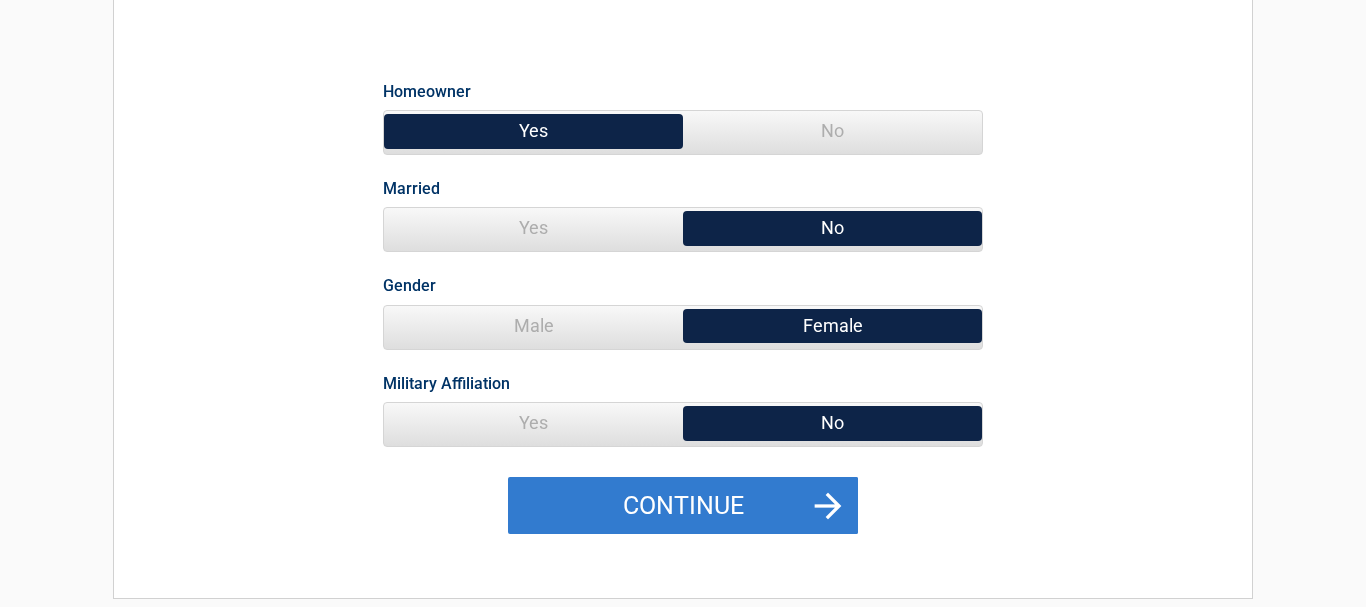 click on "Continue" at bounding box center (683, 506) 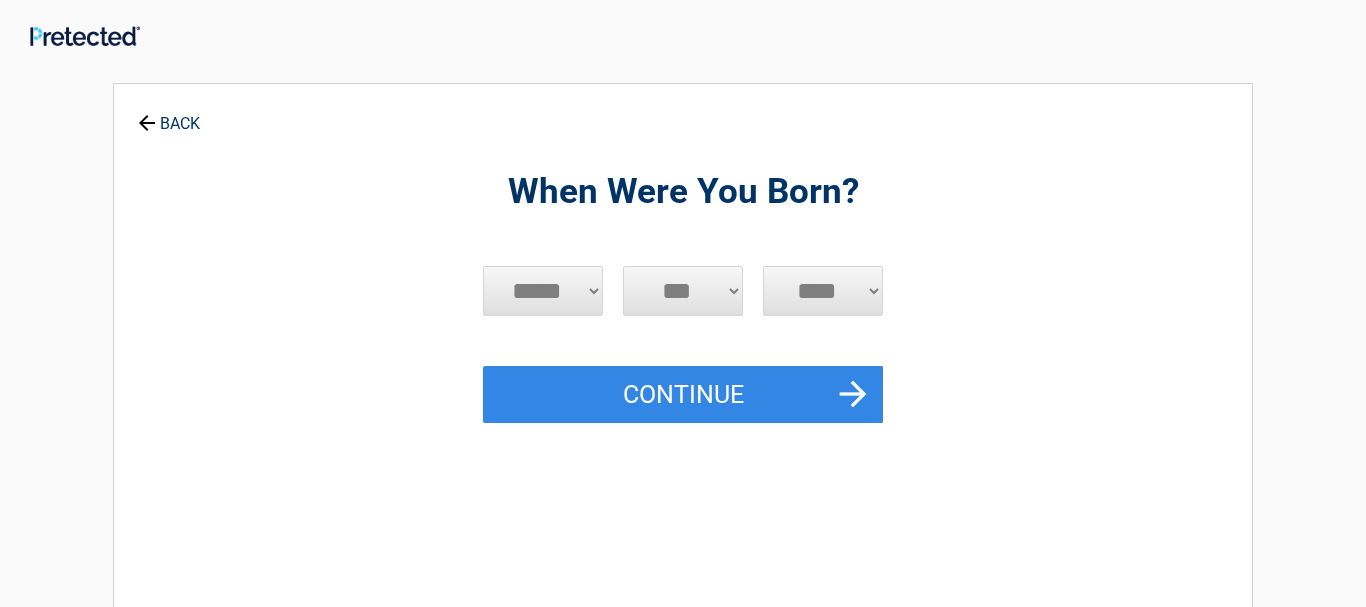 scroll, scrollTop: 0, scrollLeft: 0, axis: both 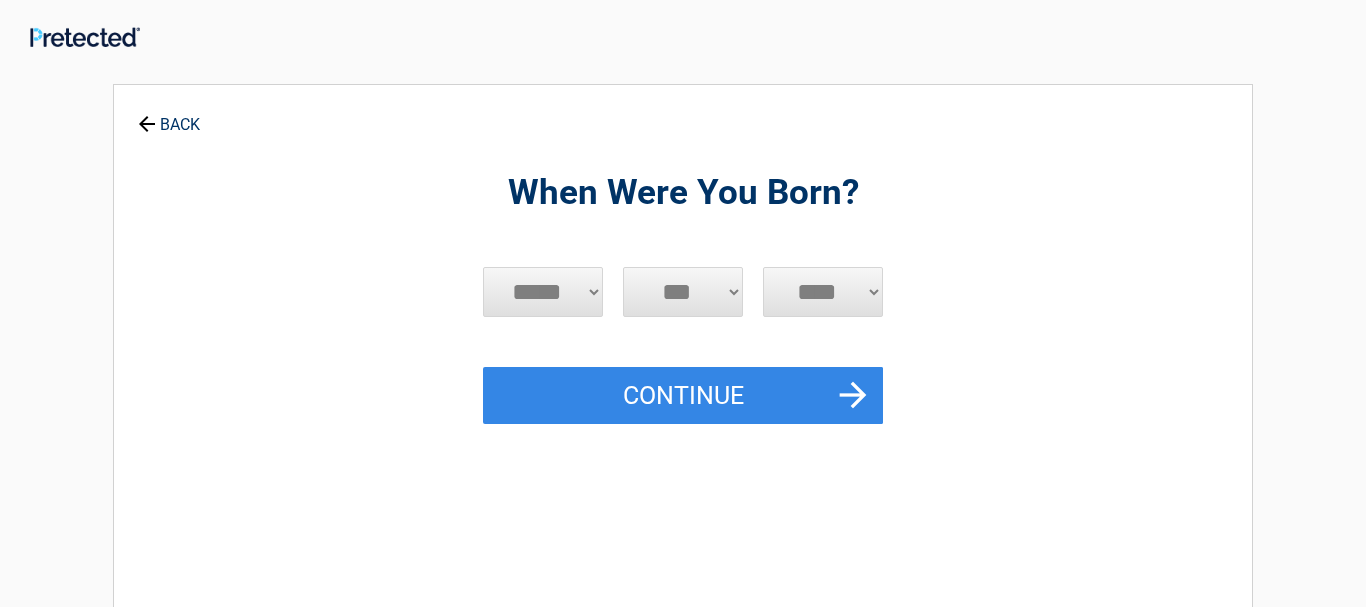 click on "*****
***
***
***
***
***
***
***
***
***
***
***
***" at bounding box center (543, 292) 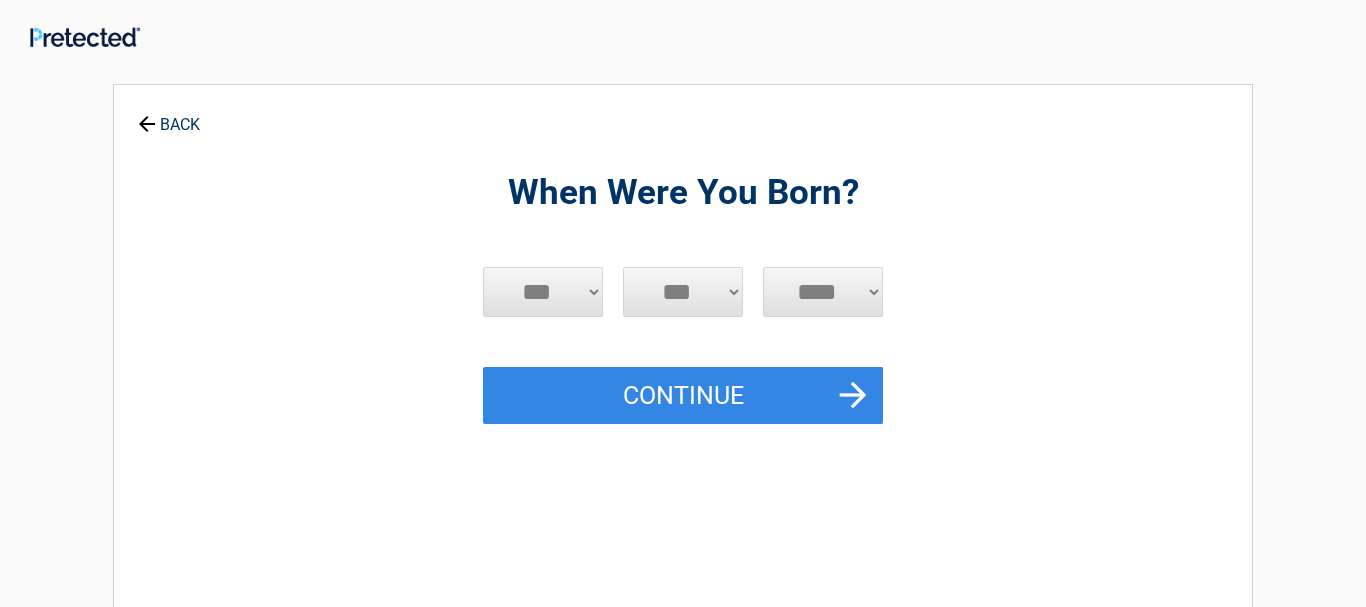click on "***" at bounding box center (0, 0) 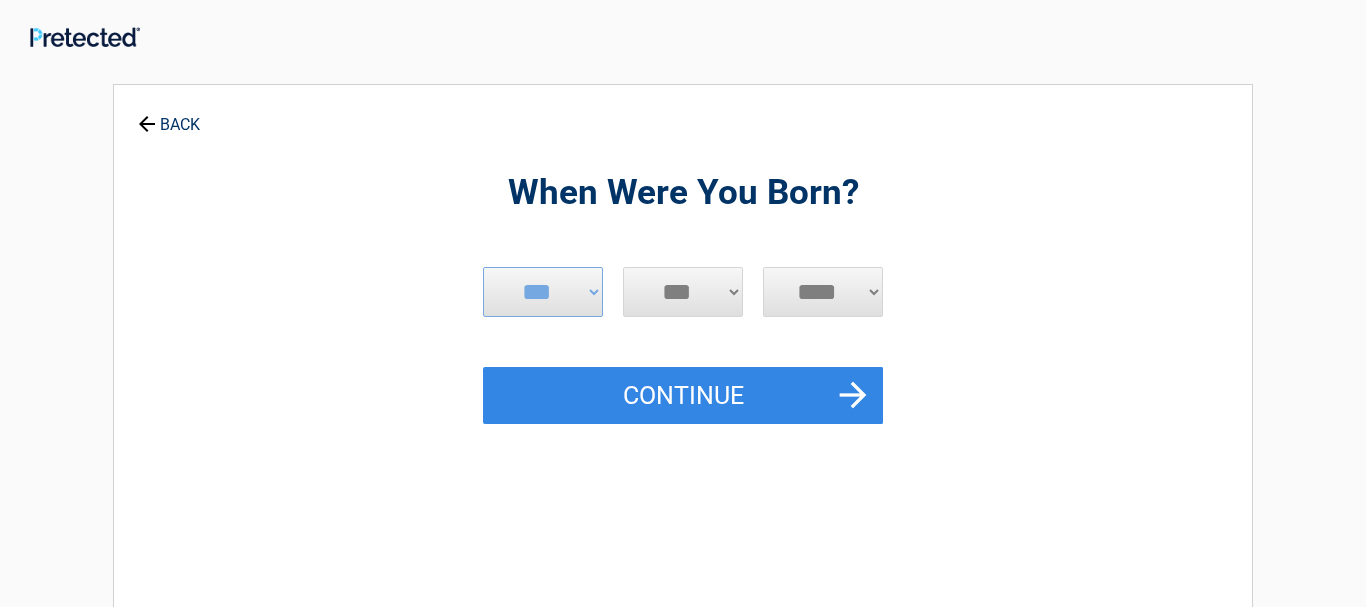 click on "*** * * * * * * * * * ** ** ** ** ** ** ** ** ** ** ** ** ** ** ** ** ** ** ** ** **" at bounding box center (683, 292) 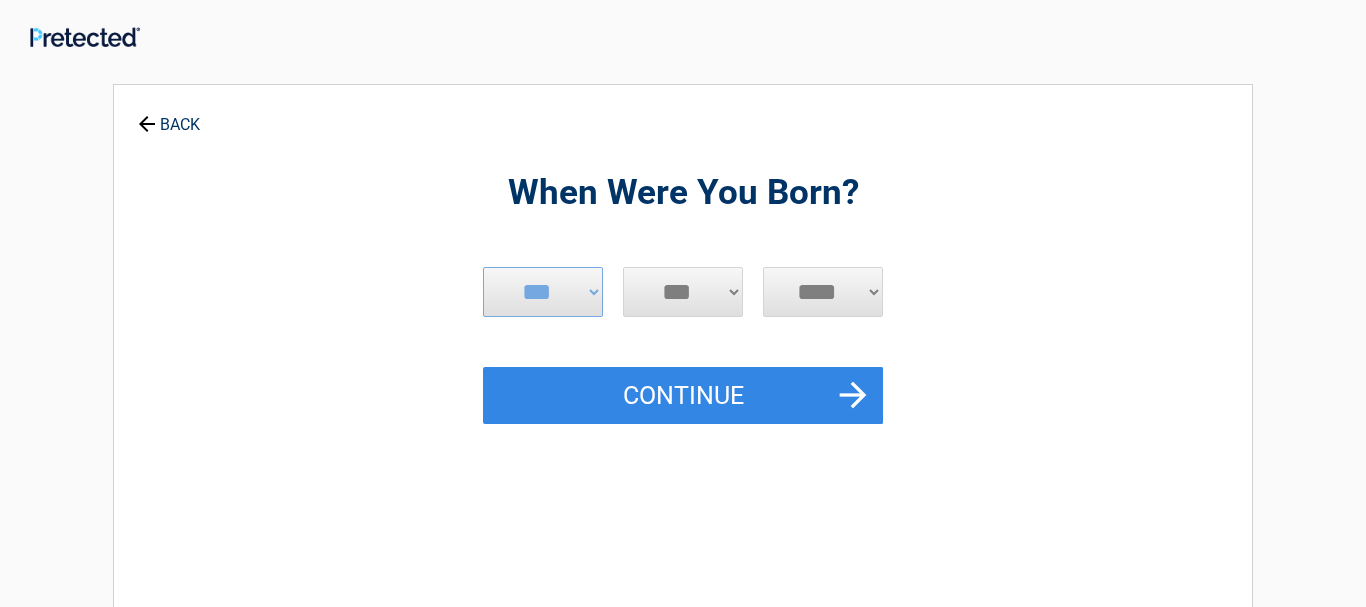 select on "*" 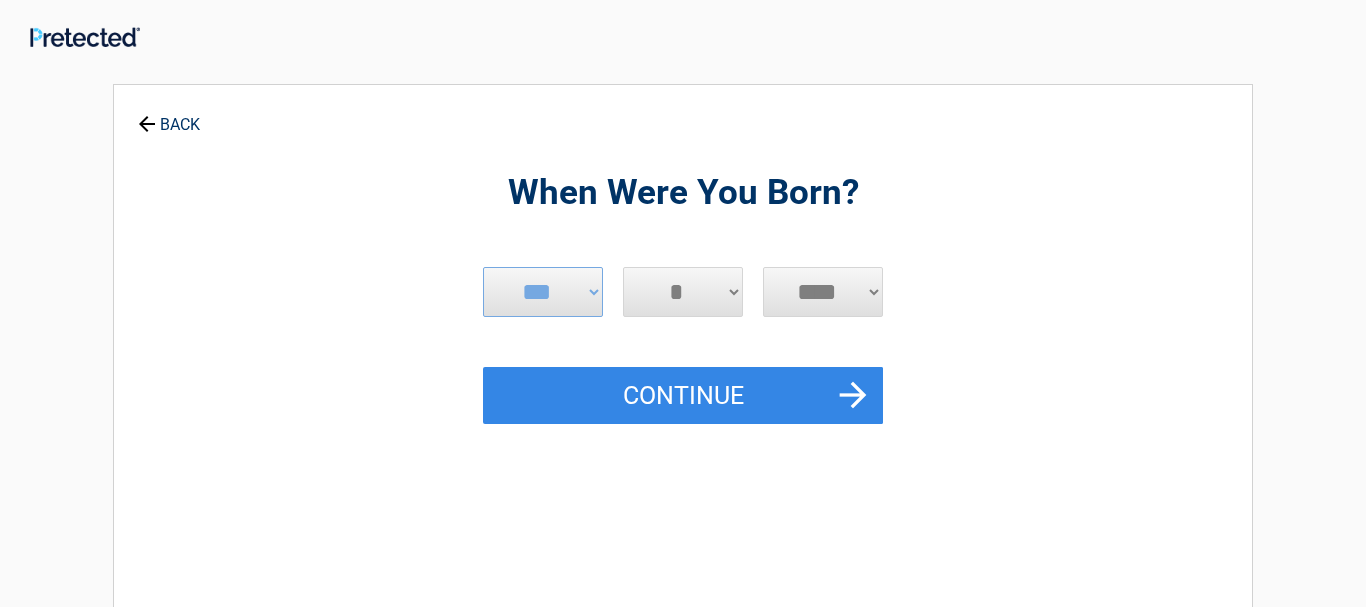 click on "*" at bounding box center (0, 0) 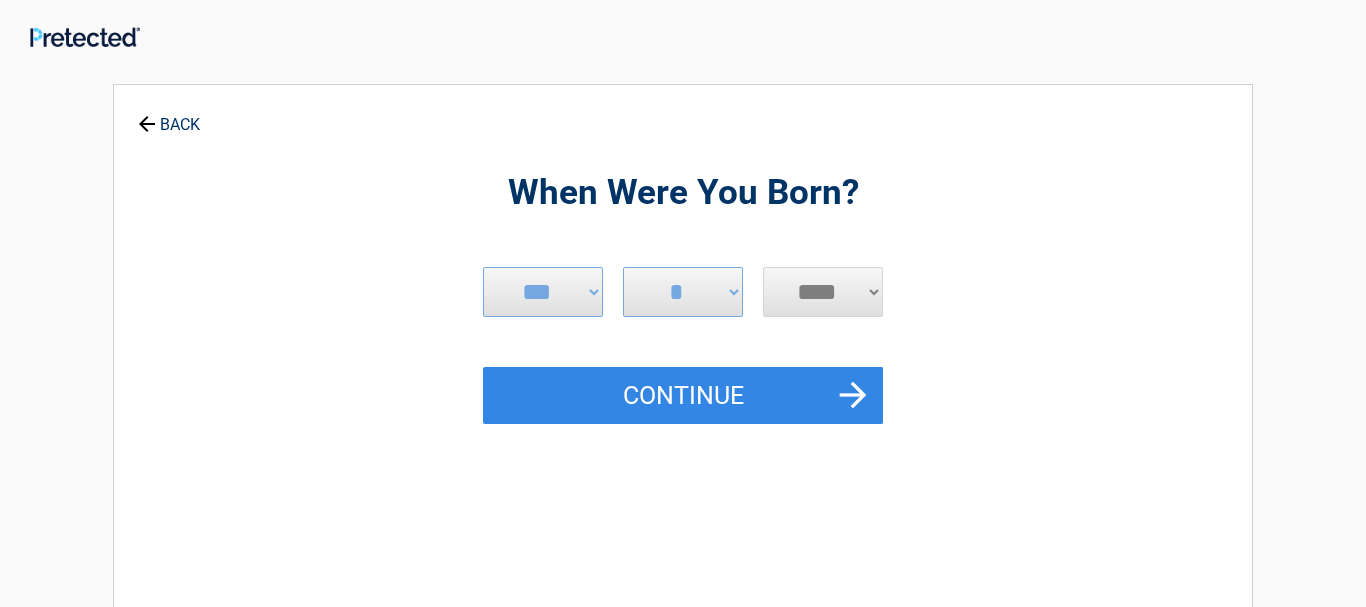 click on "****
****
****
****
****
****
****
****
****
****
****
****
****
****
****
****
****
****
****
****
****
****
****
****
****
****
****
****
****
****
****
****
****
****
****
****
****
****
****
****
****
****
****
****
****
****
****
****
****
****
****
****
****
****
****
****
****
****
****
****
****
****
****
****" at bounding box center (823, 292) 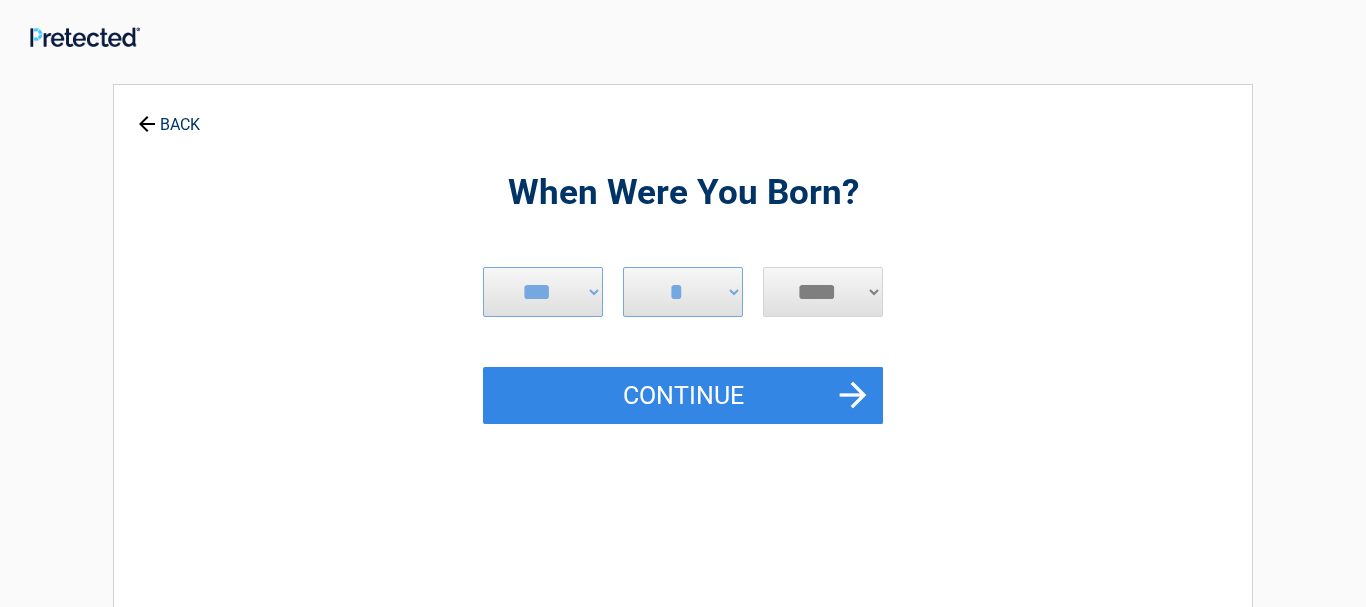 select on "****" 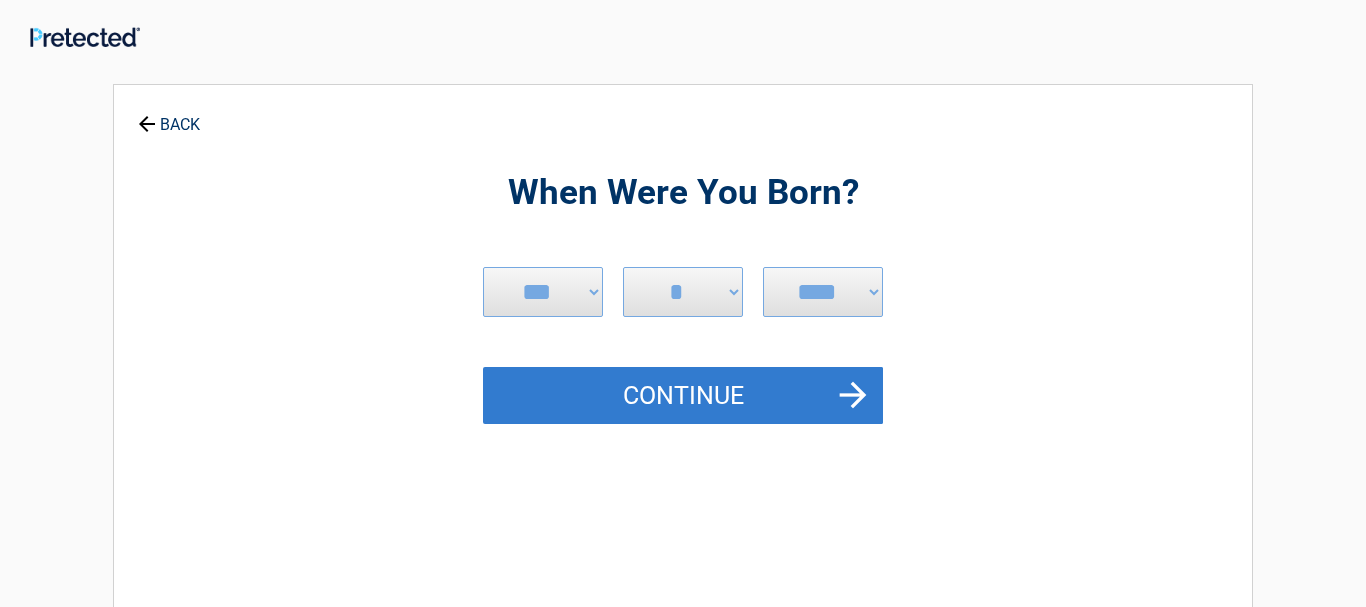 click on "Continue" at bounding box center (683, 396) 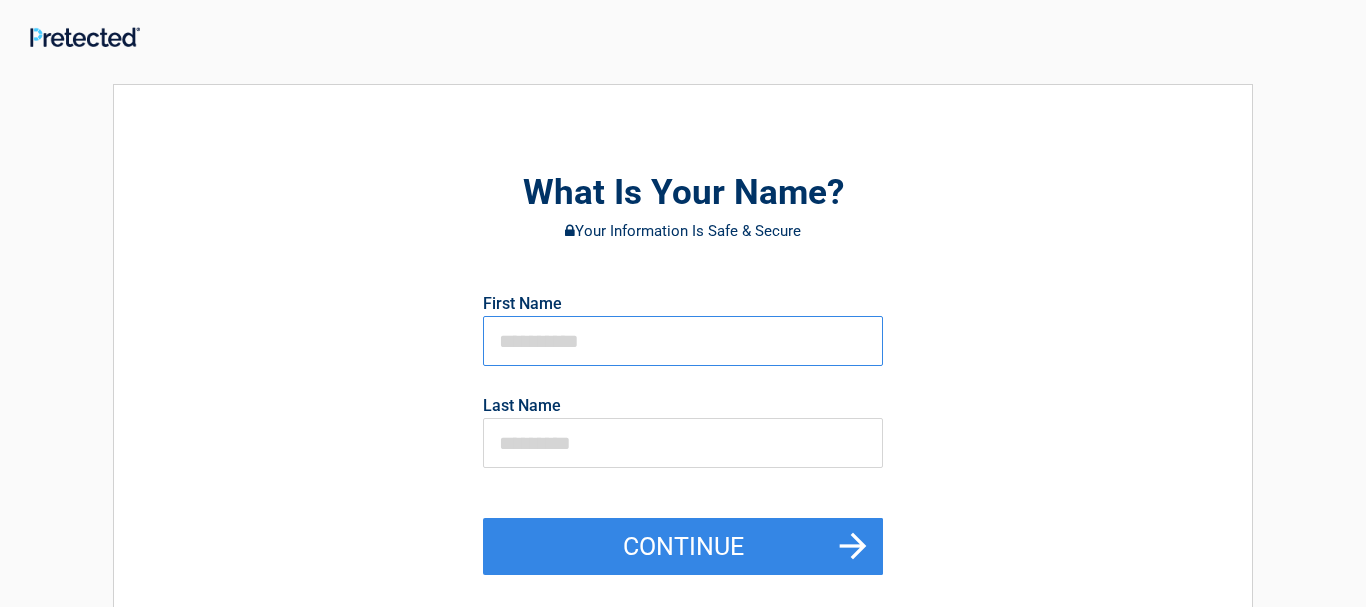 click at bounding box center [683, 341] 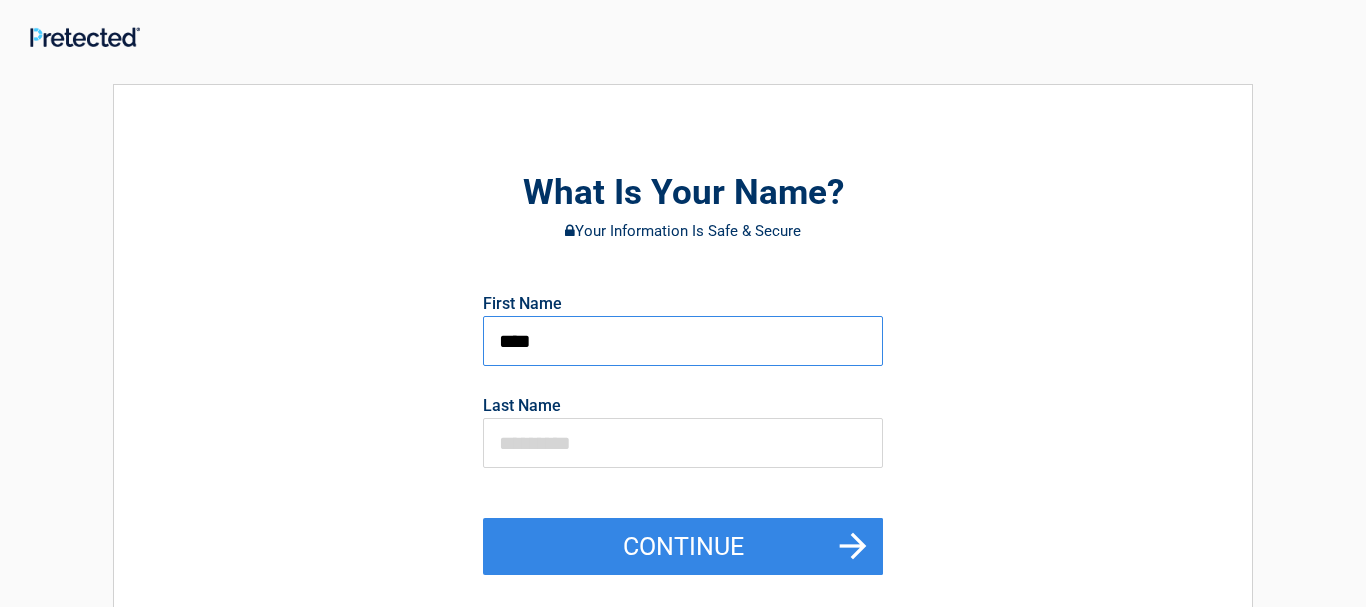 type on "****" 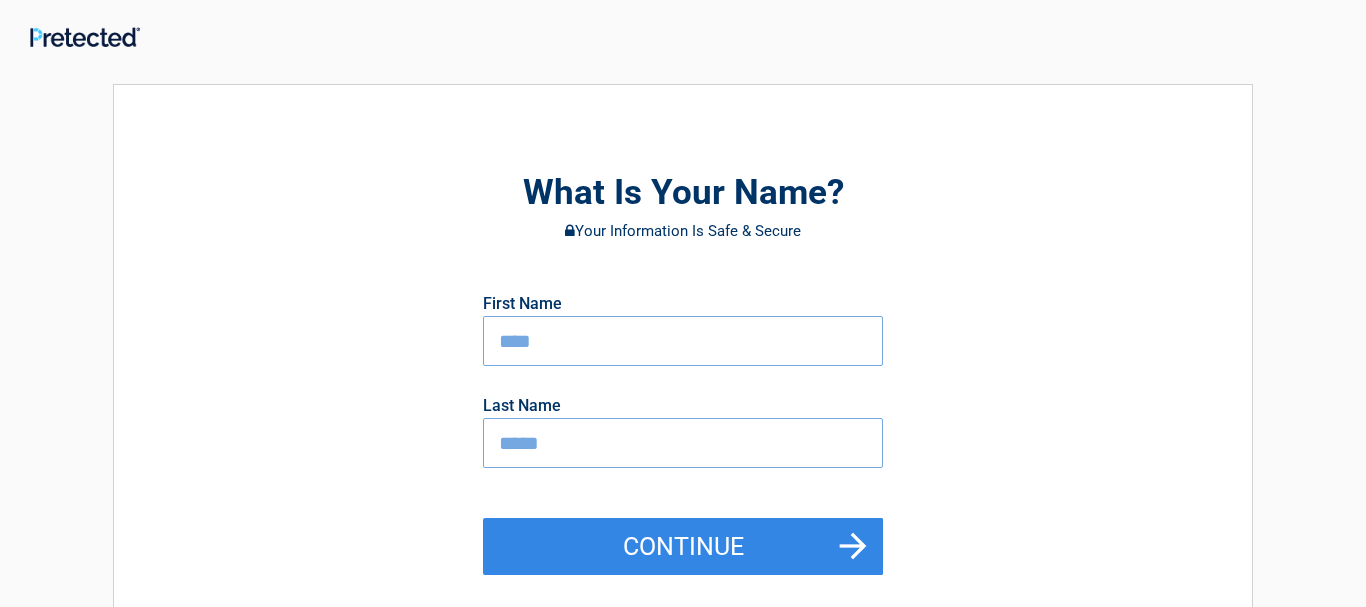 type on "*****" 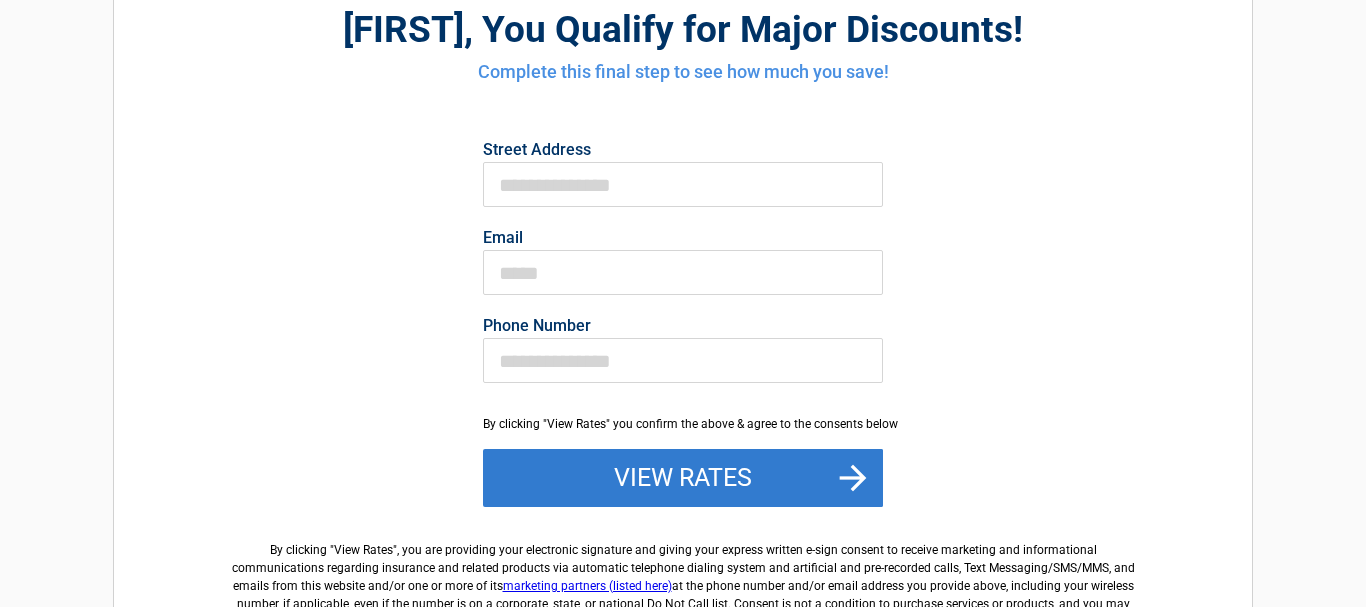 scroll, scrollTop: 204, scrollLeft: 0, axis: vertical 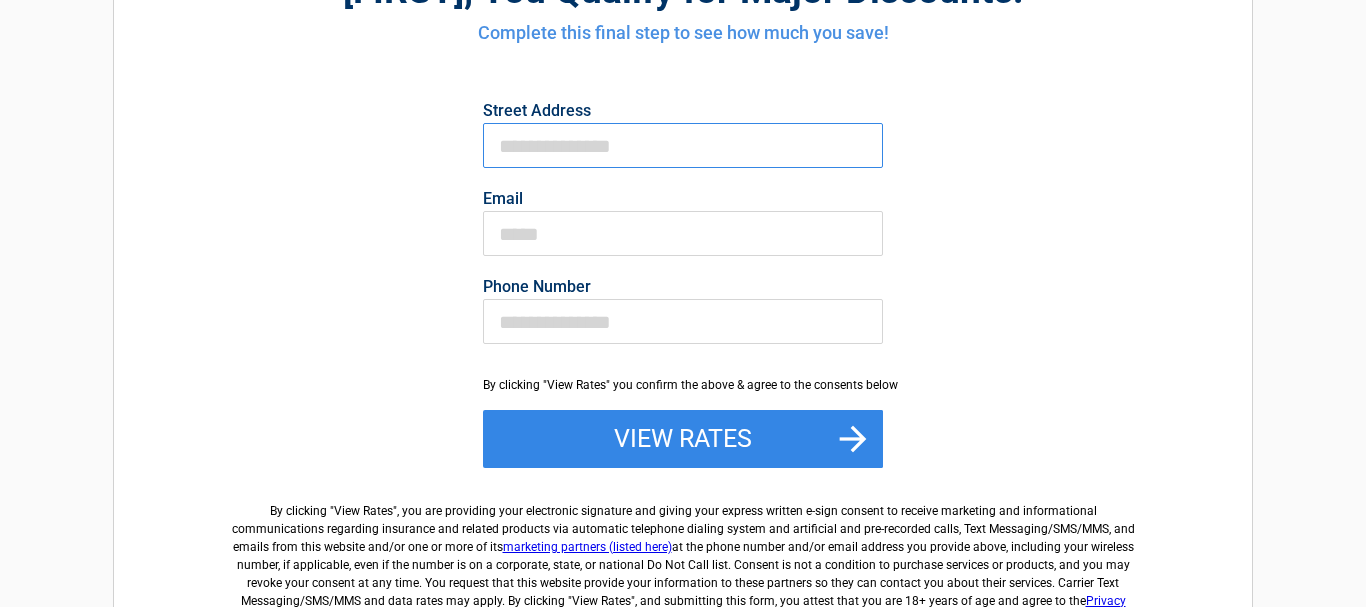 click on "First Name" at bounding box center [683, 145] 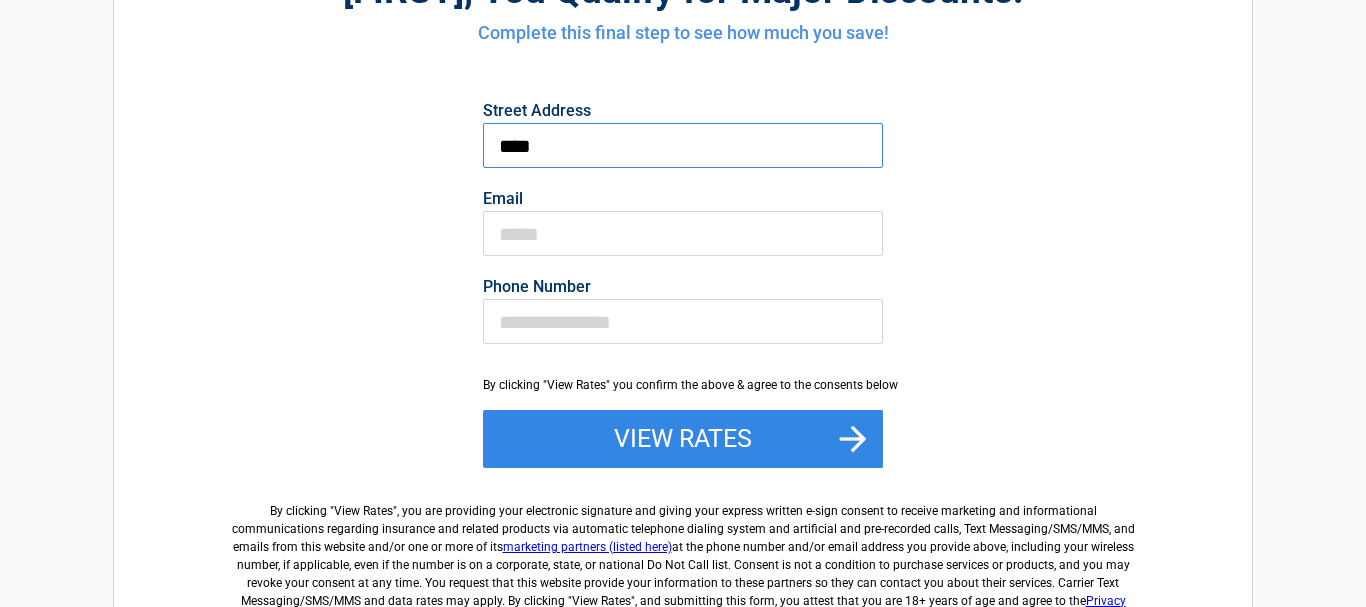 type on "**********" 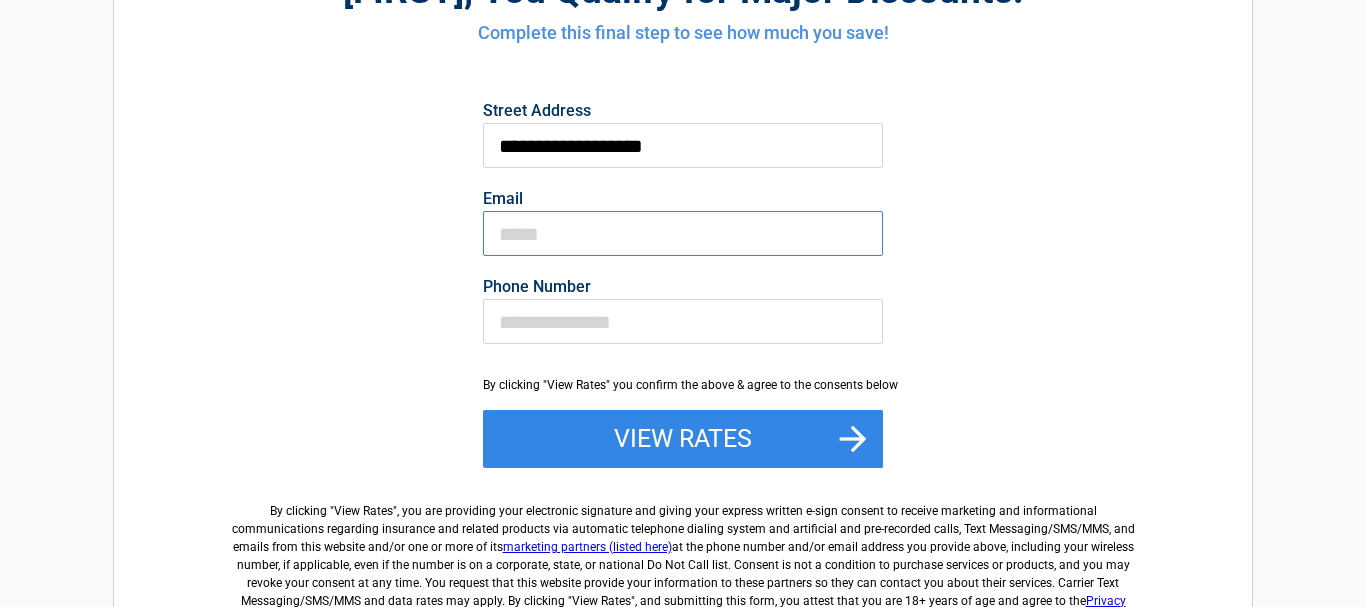 type on "**********" 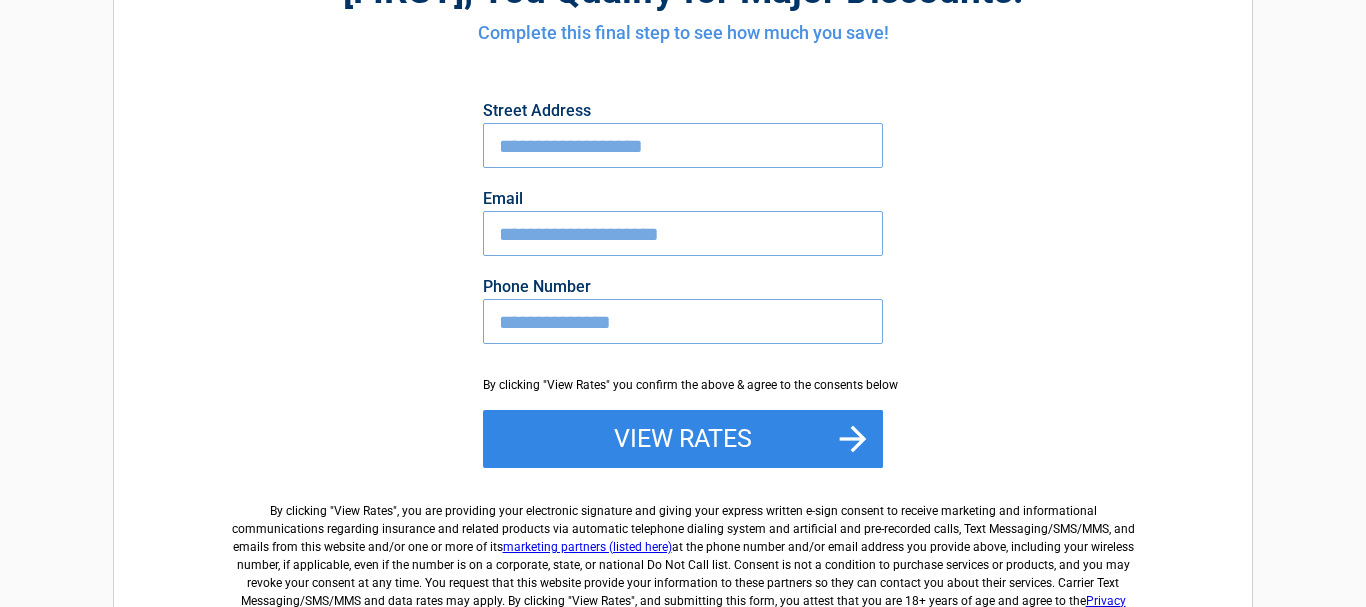 type on "**********" 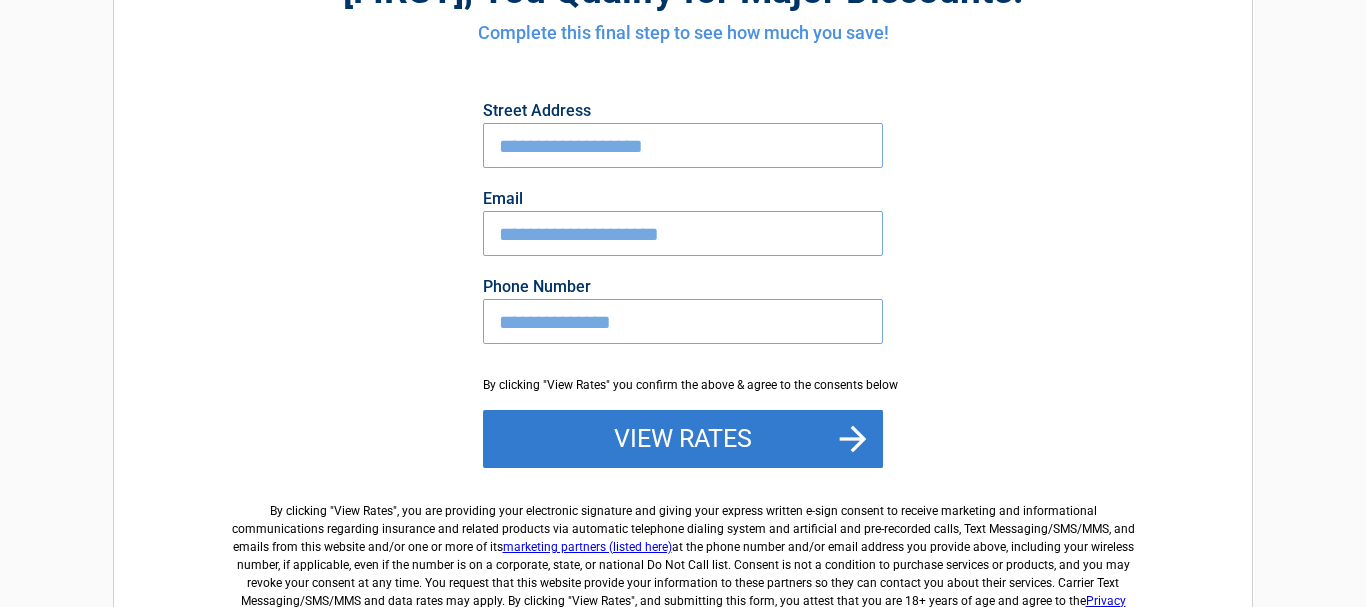 click on "View Rates" at bounding box center [683, 439] 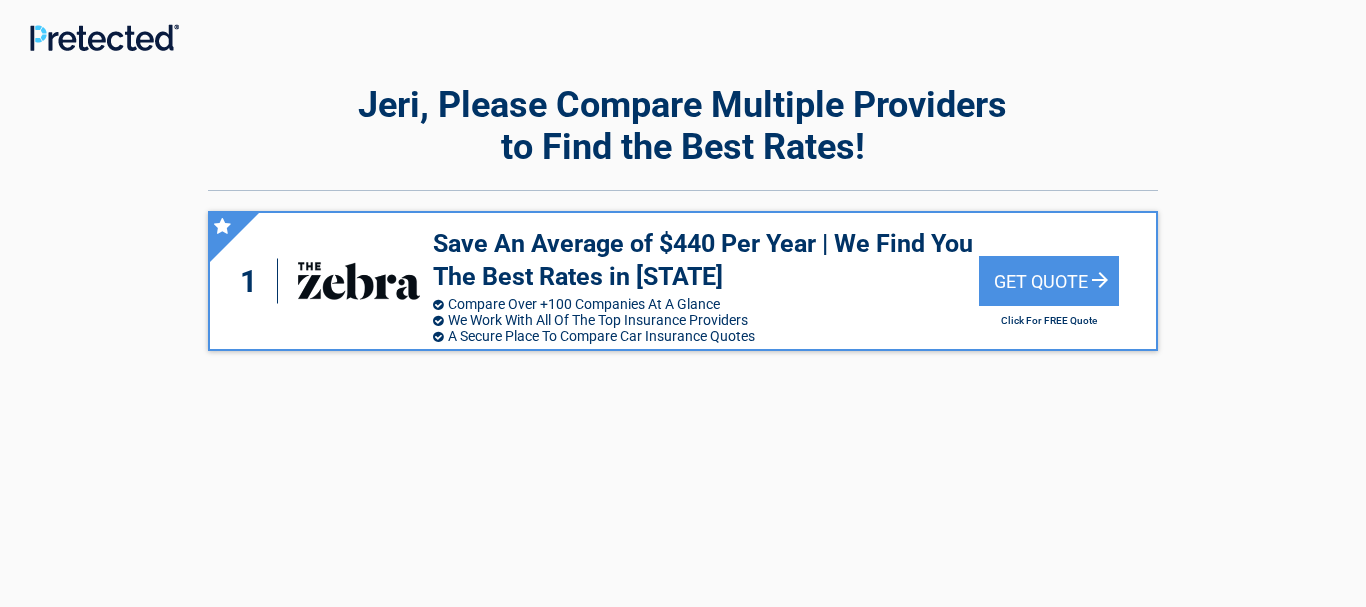 scroll, scrollTop: 0, scrollLeft: 0, axis: both 